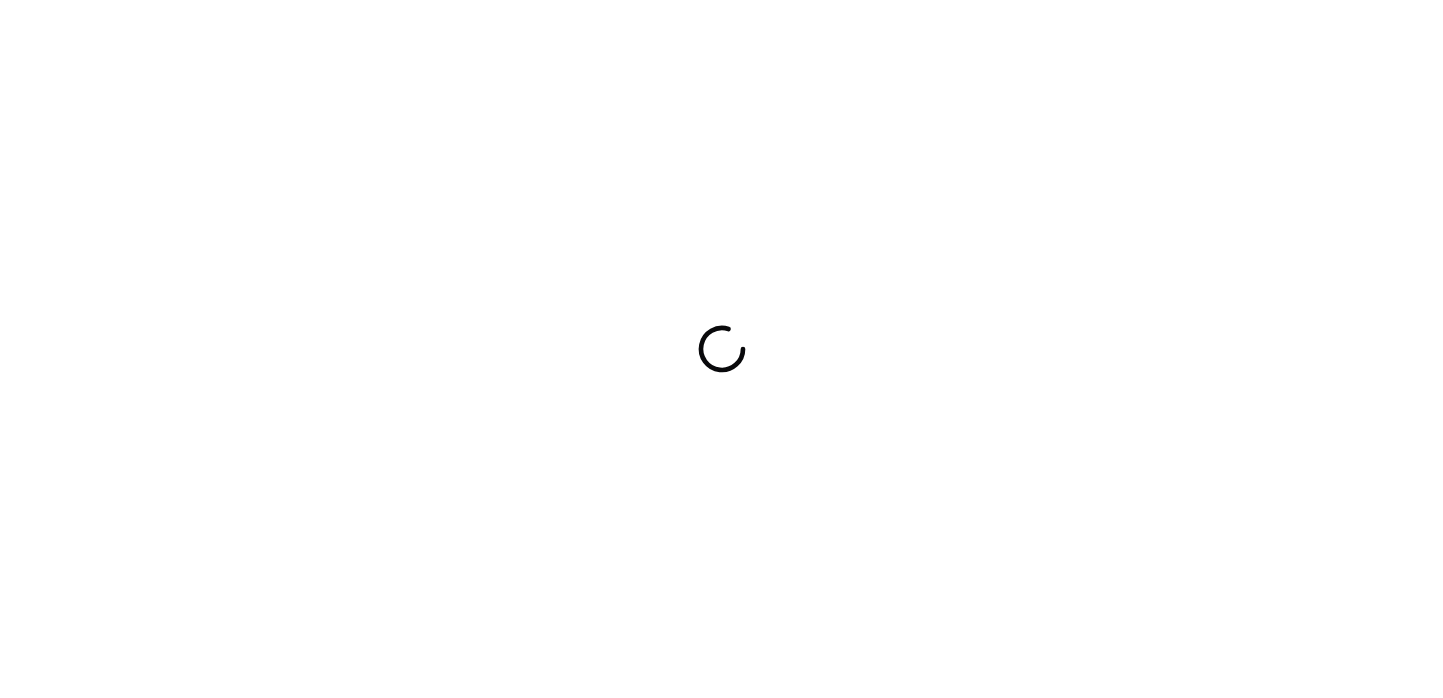 scroll, scrollTop: 0, scrollLeft: 0, axis: both 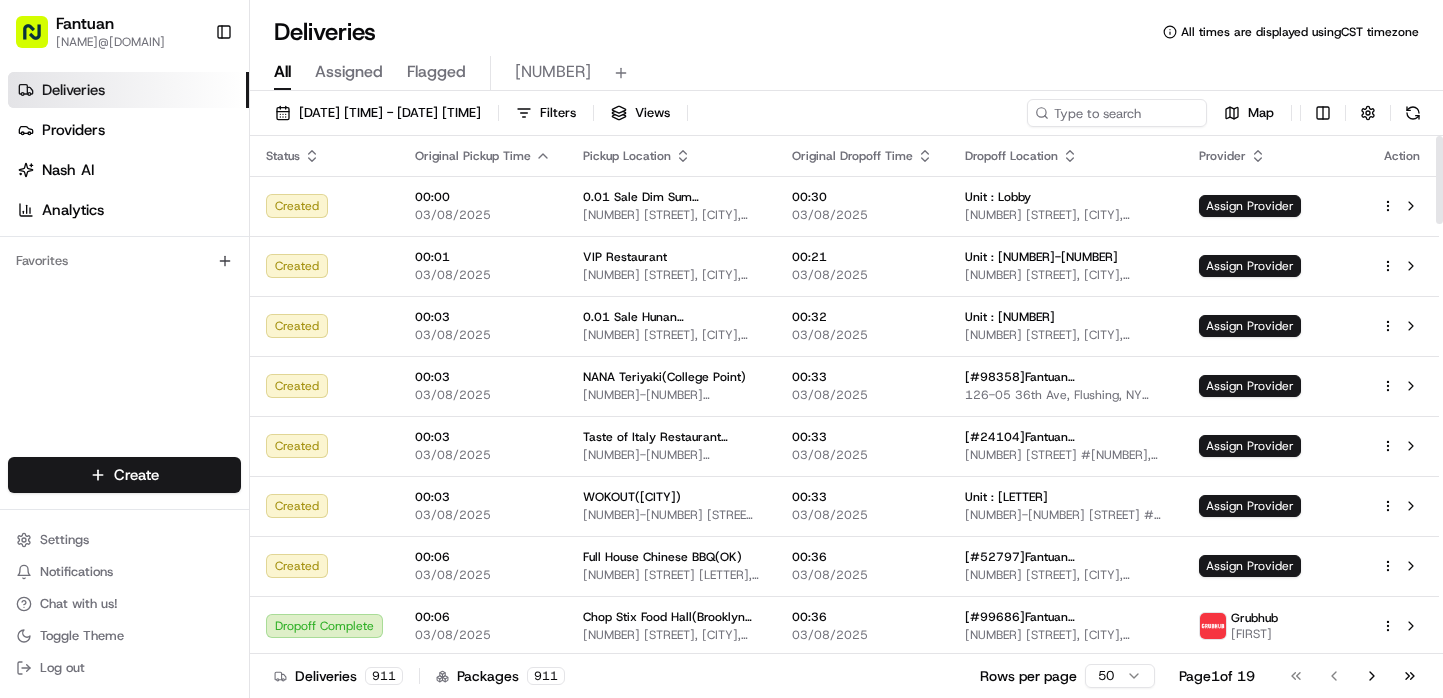 drag, startPoint x: 805, startPoint y: 54, endPoint x: 1114, endPoint y: 0, distance: 313.68295 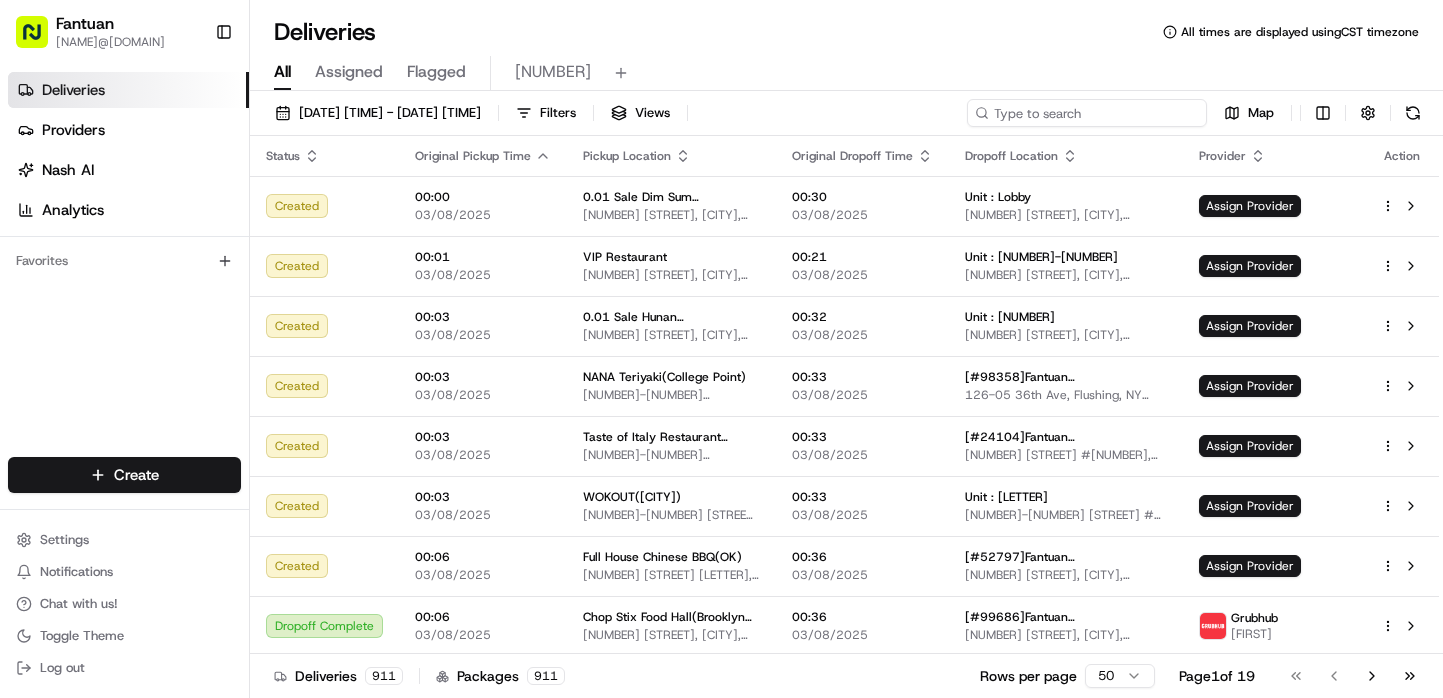 click at bounding box center [1087, 113] 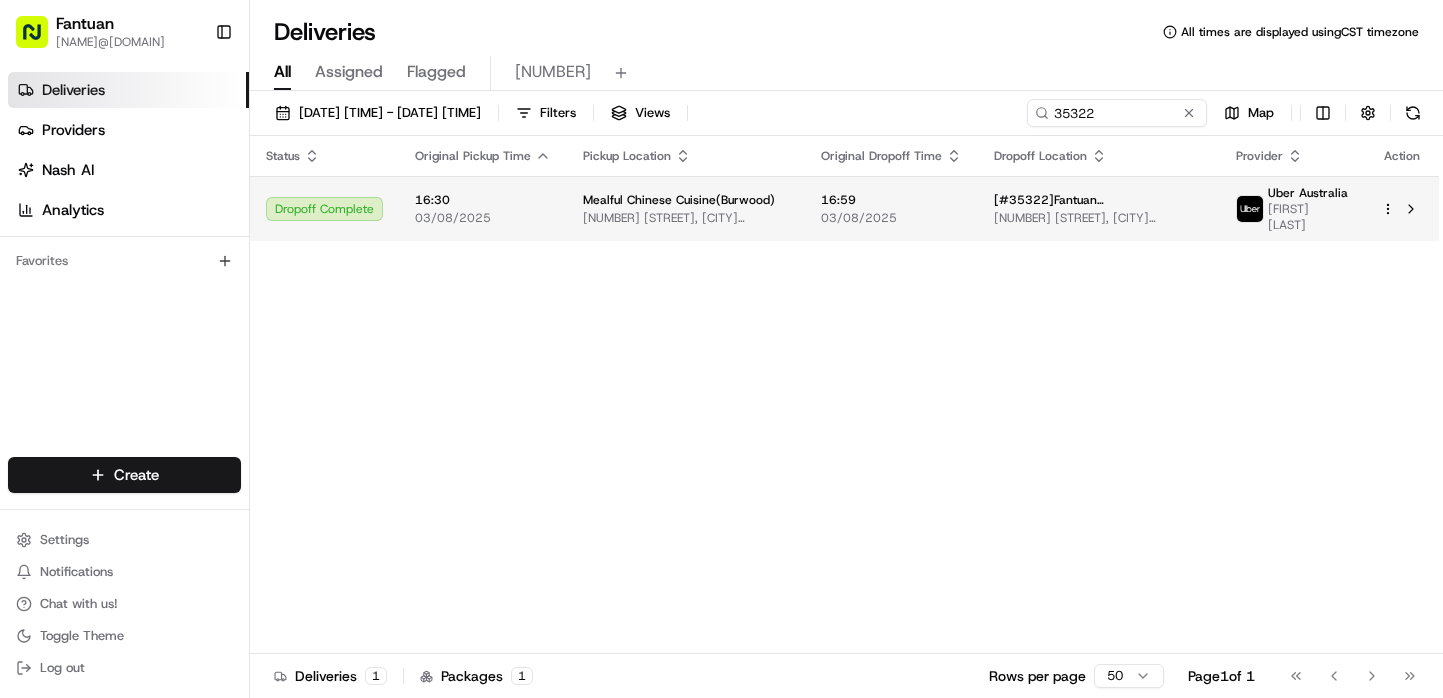 click on "16:59" at bounding box center [891, 200] 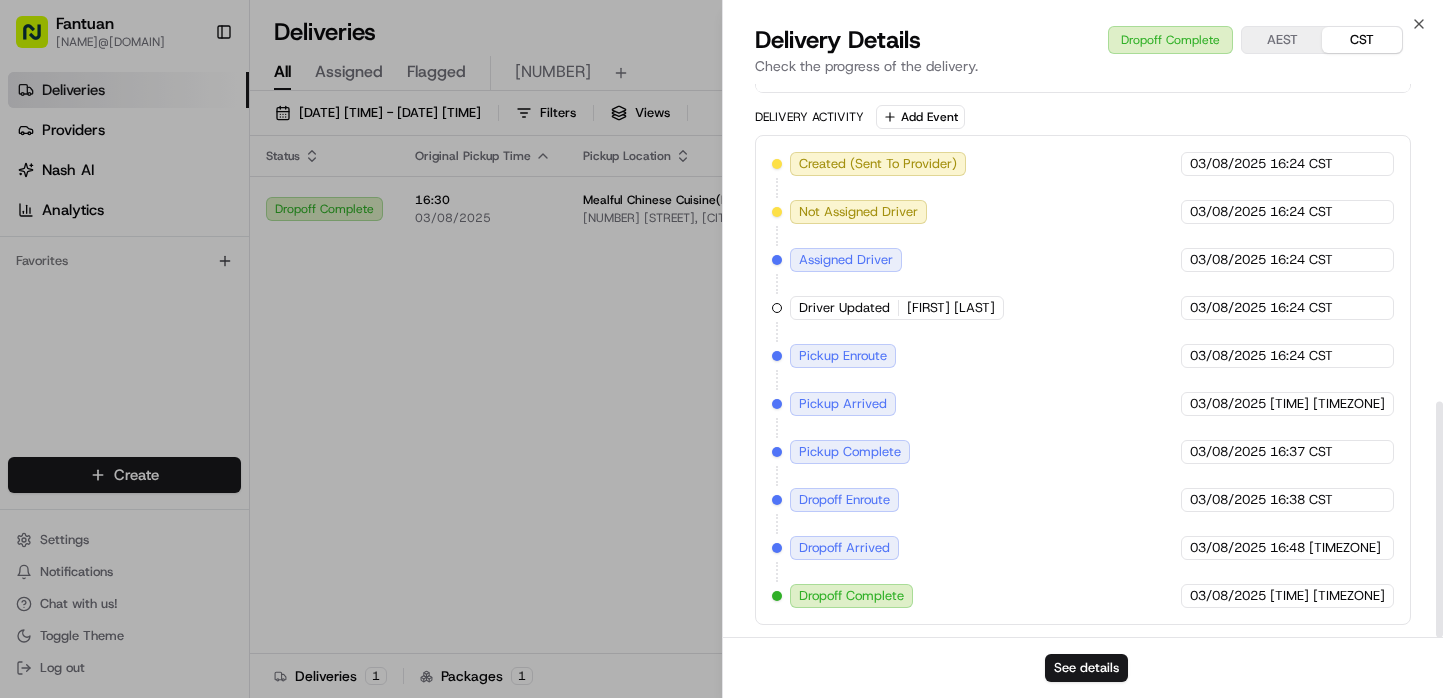 scroll, scrollTop: 145, scrollLeft: 0, axis: vertical 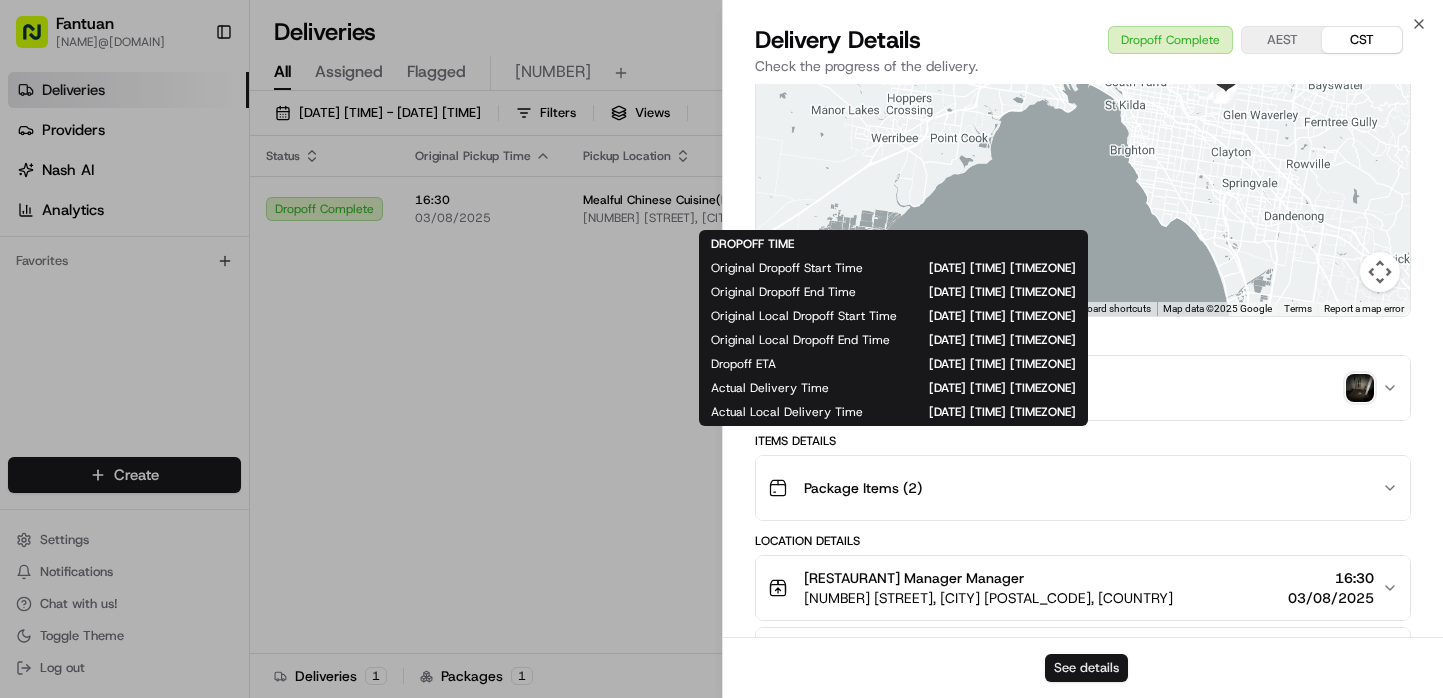 click on "See details" at bounding box center (1086, 668) 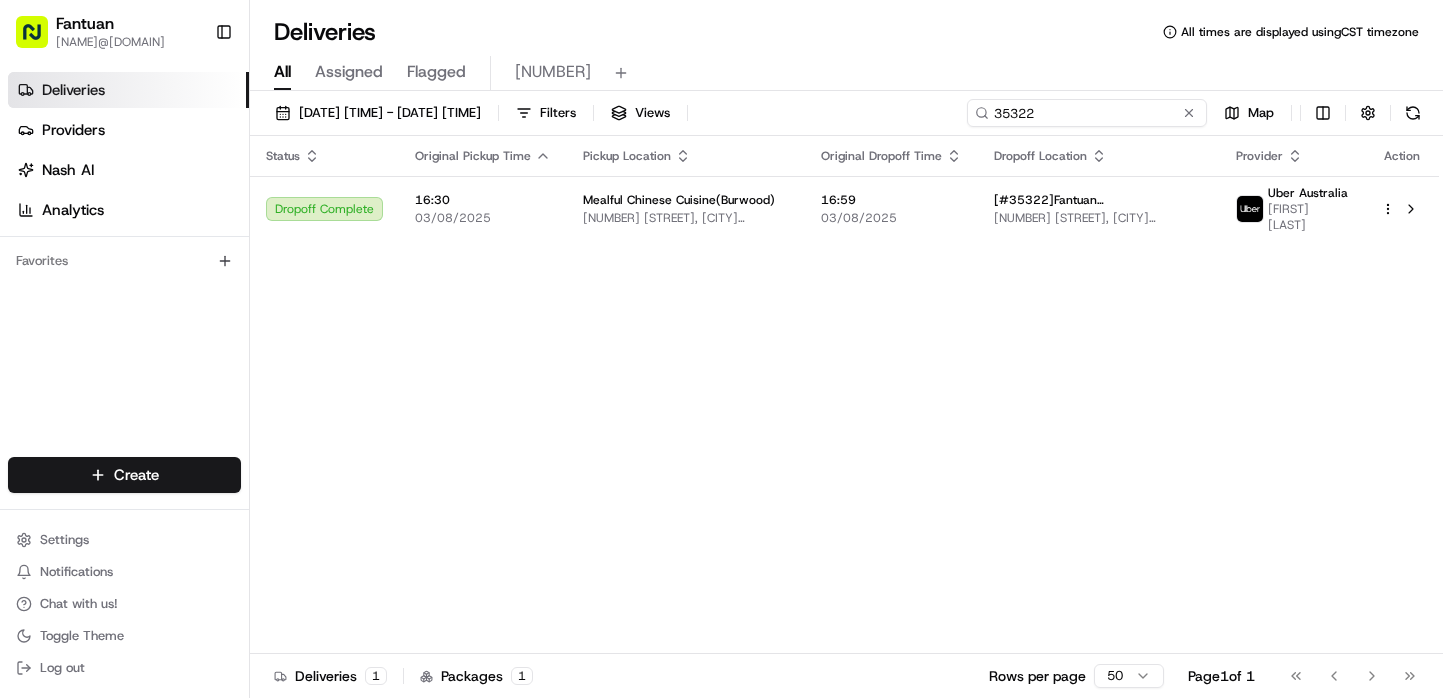 drag, startPoint x: 1116, startPoint y: 120, endPoint x: 995, endPoint y: 122, distance: 121.016525 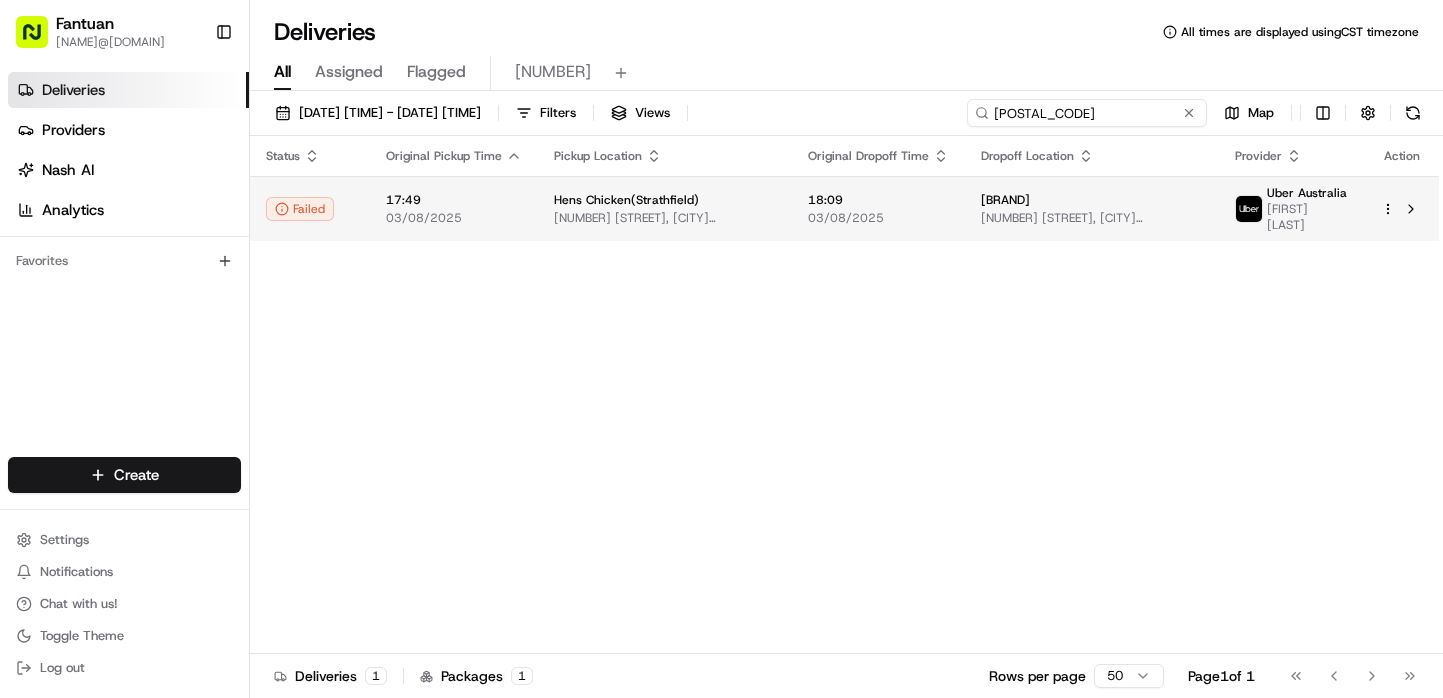 type on "[POSTAL_CODE]" 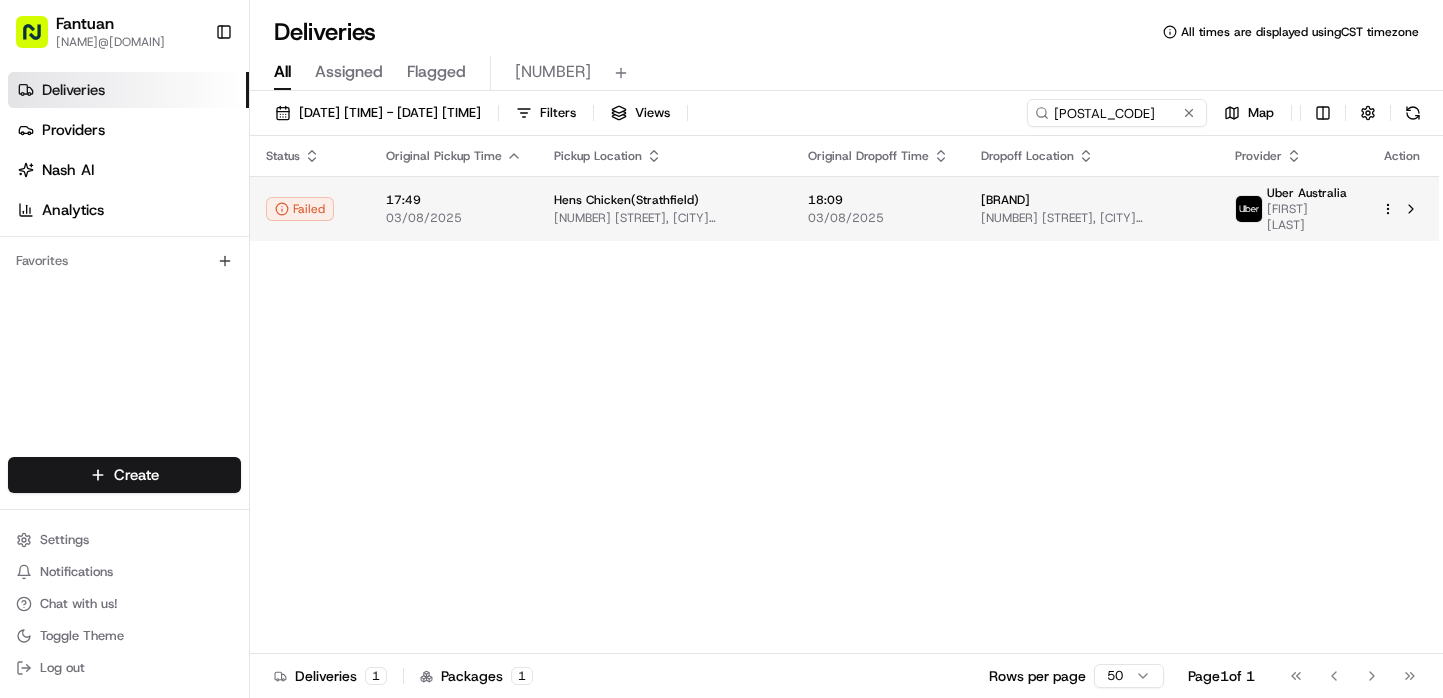 click on "18:09" at bounding box center (878, 200) 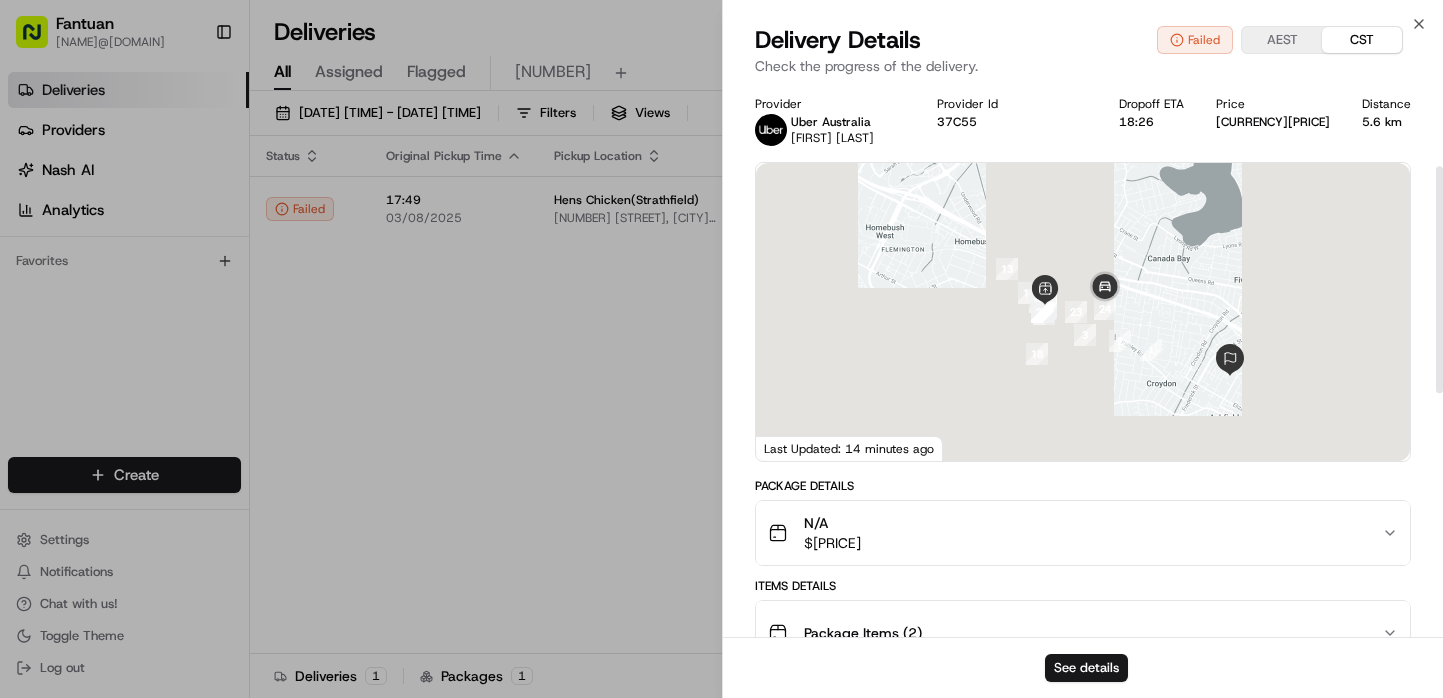 scroll, scrollTop: 200, scrollLeft: 0, axis: vertical 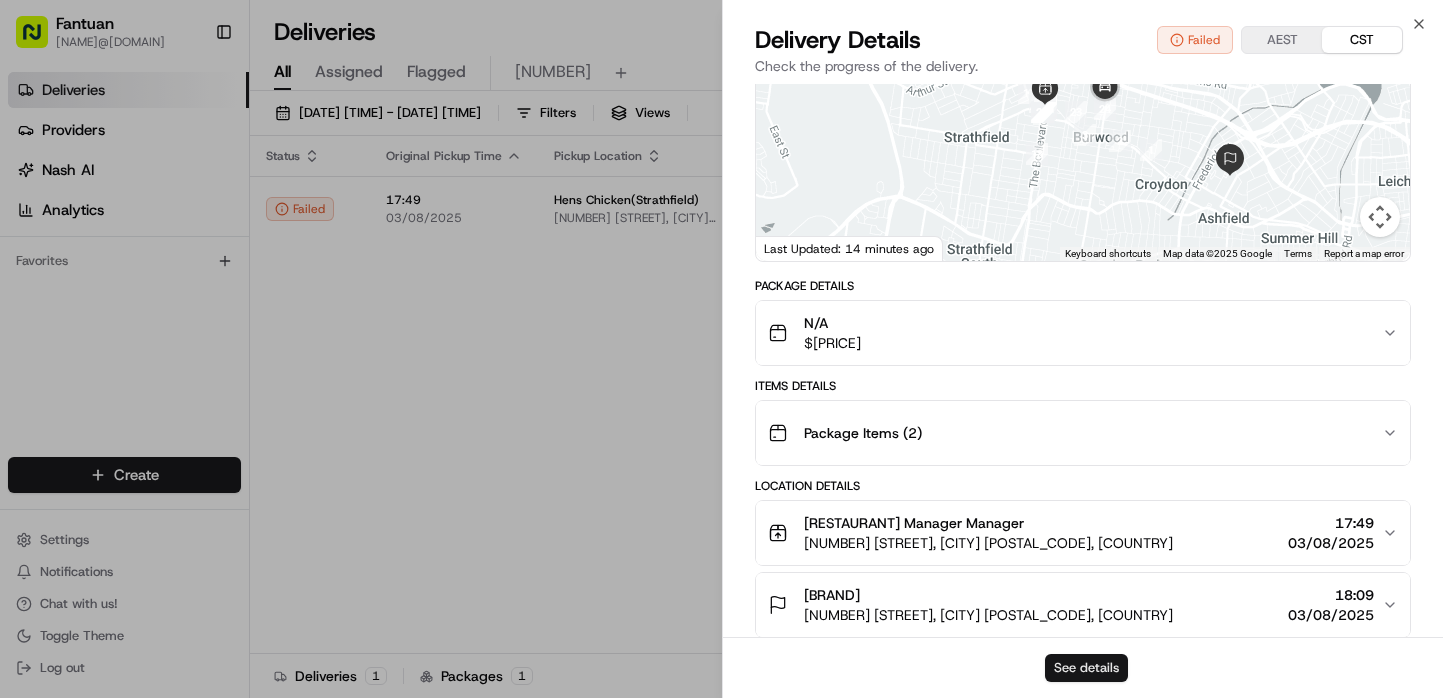 click on "See details" at bounding box center [1086, 668] 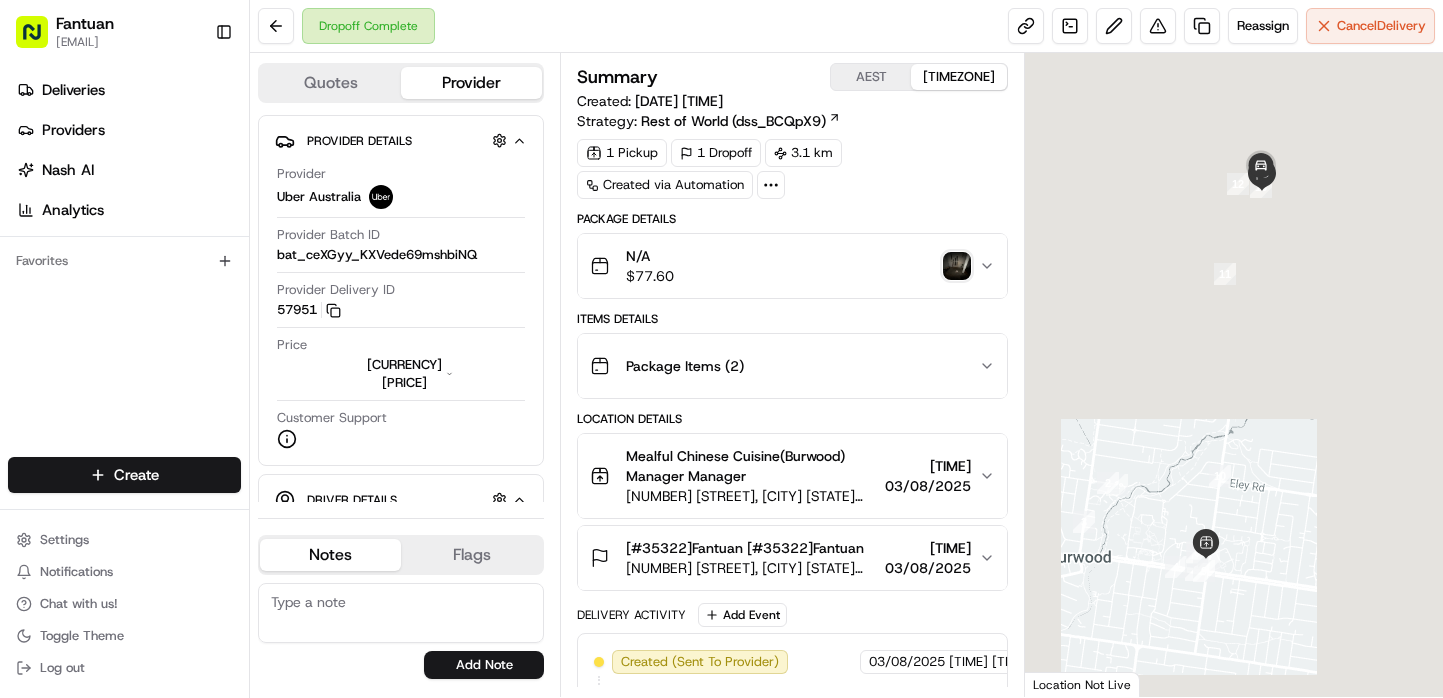 scroll, scrollTop: 0, scrollLeft: 0, axis: both 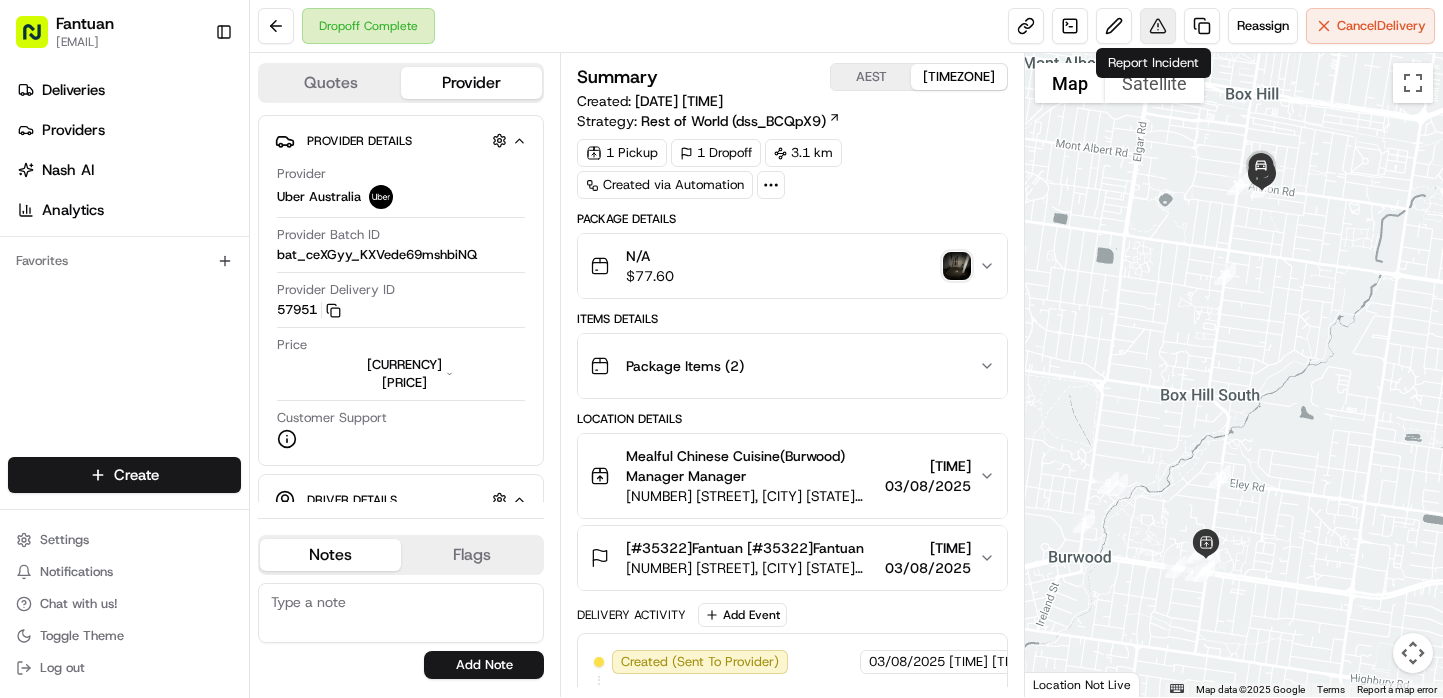 click at bounding box center (1158, 26) 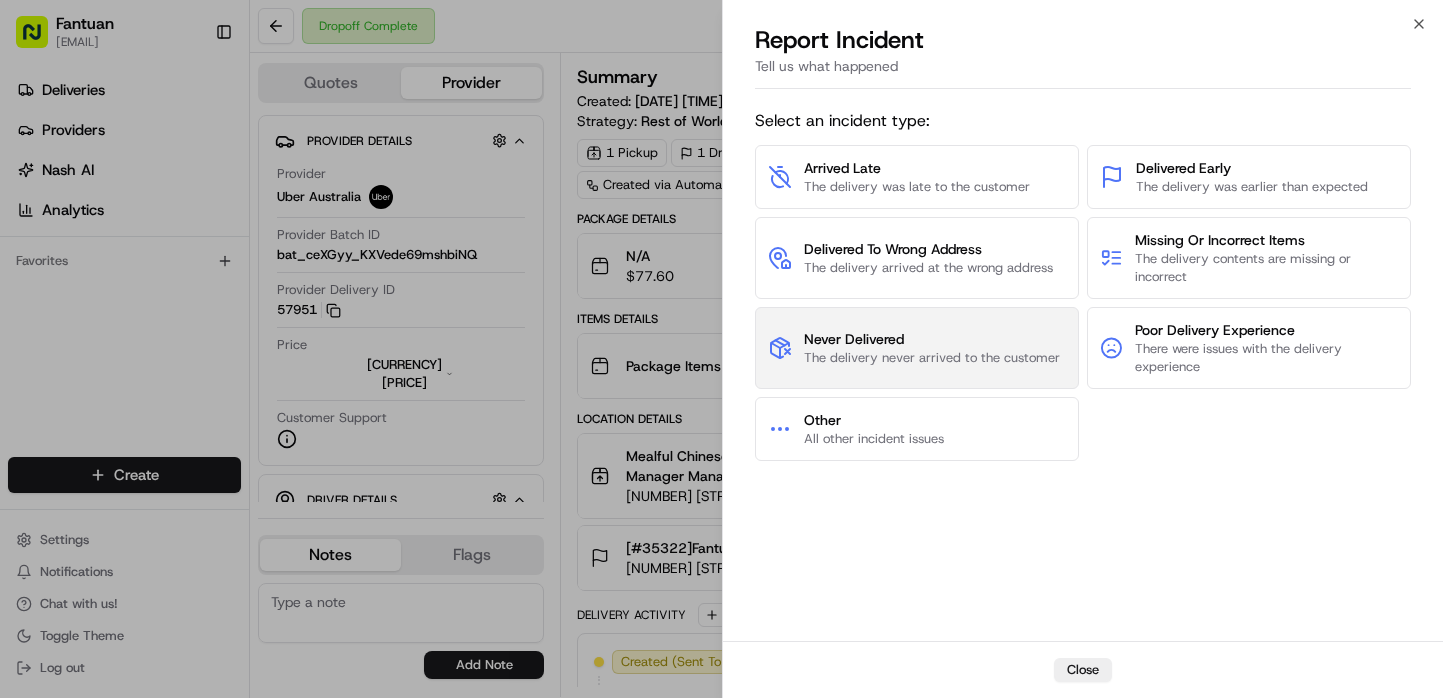click on "The delivery never arrived to the customer" at bounding box center [932, 358] 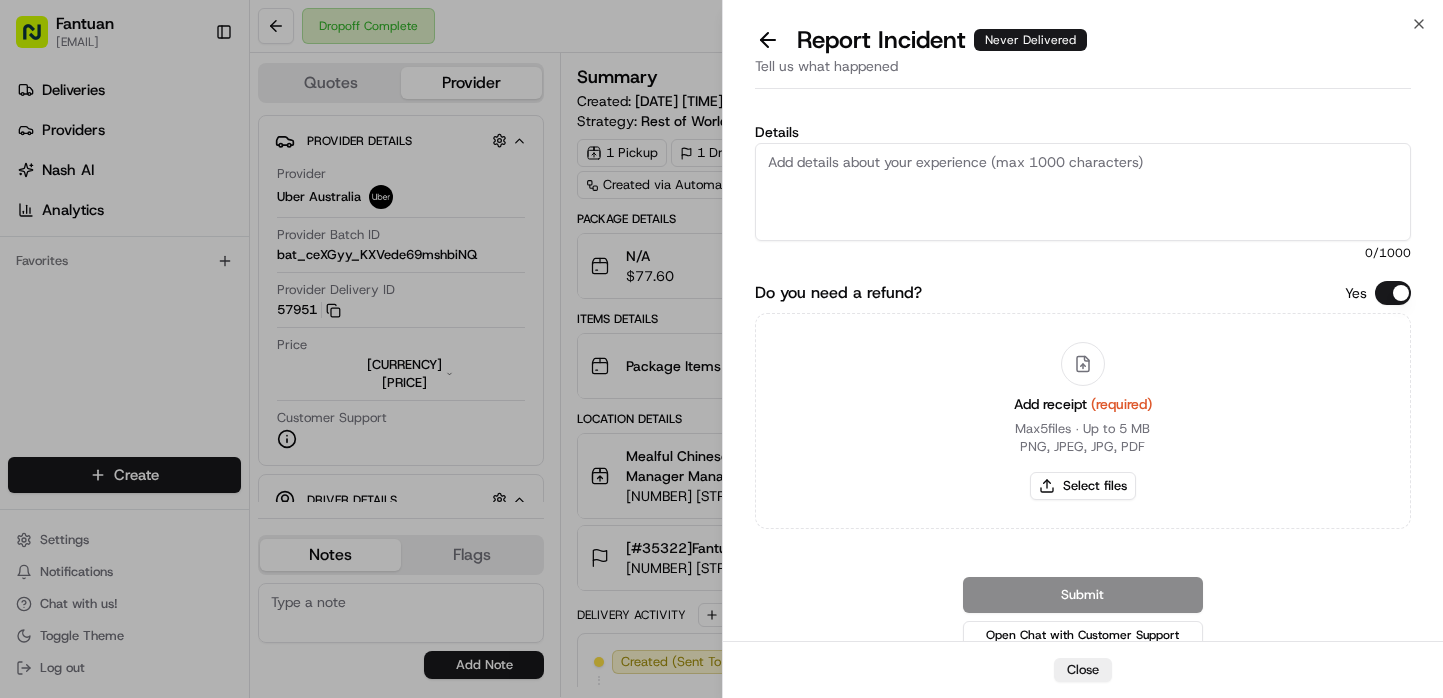 click on "Details" at bounding box center [1083, 192] 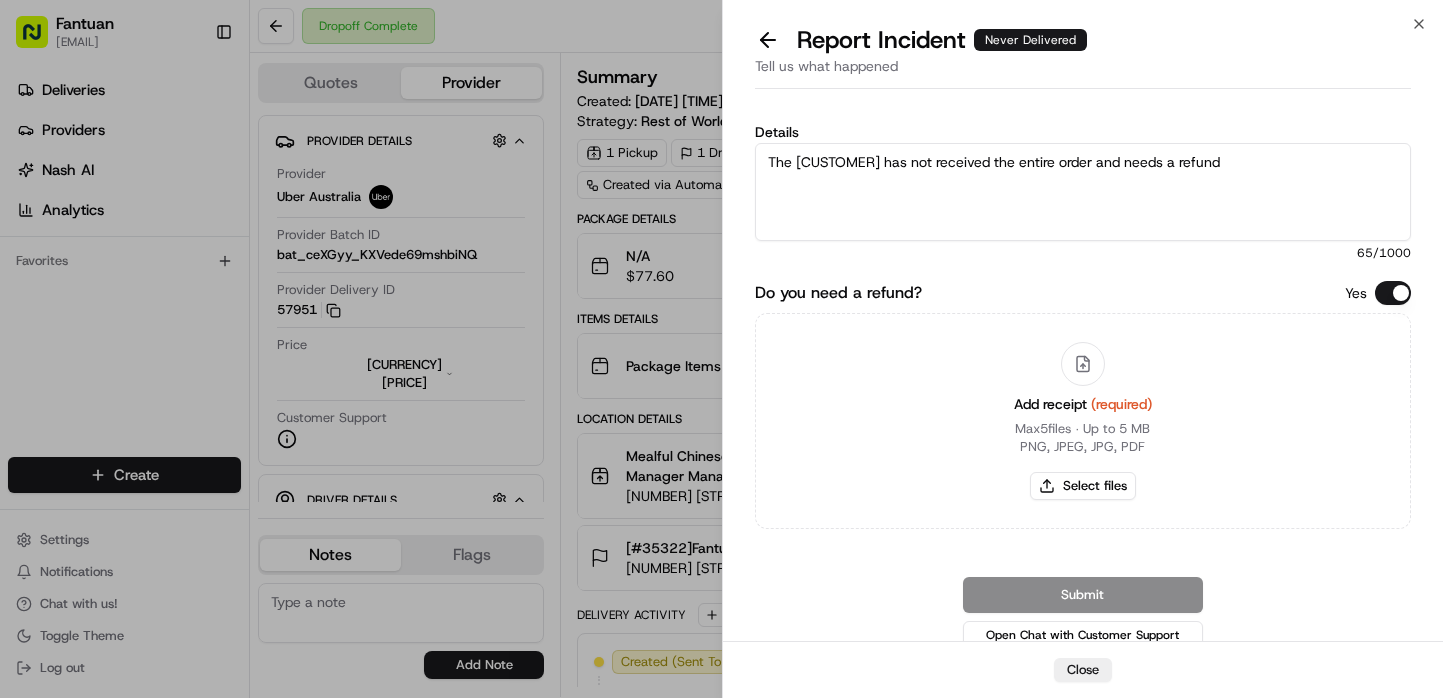 type on "The customer has not received the entire order and needs a refund" 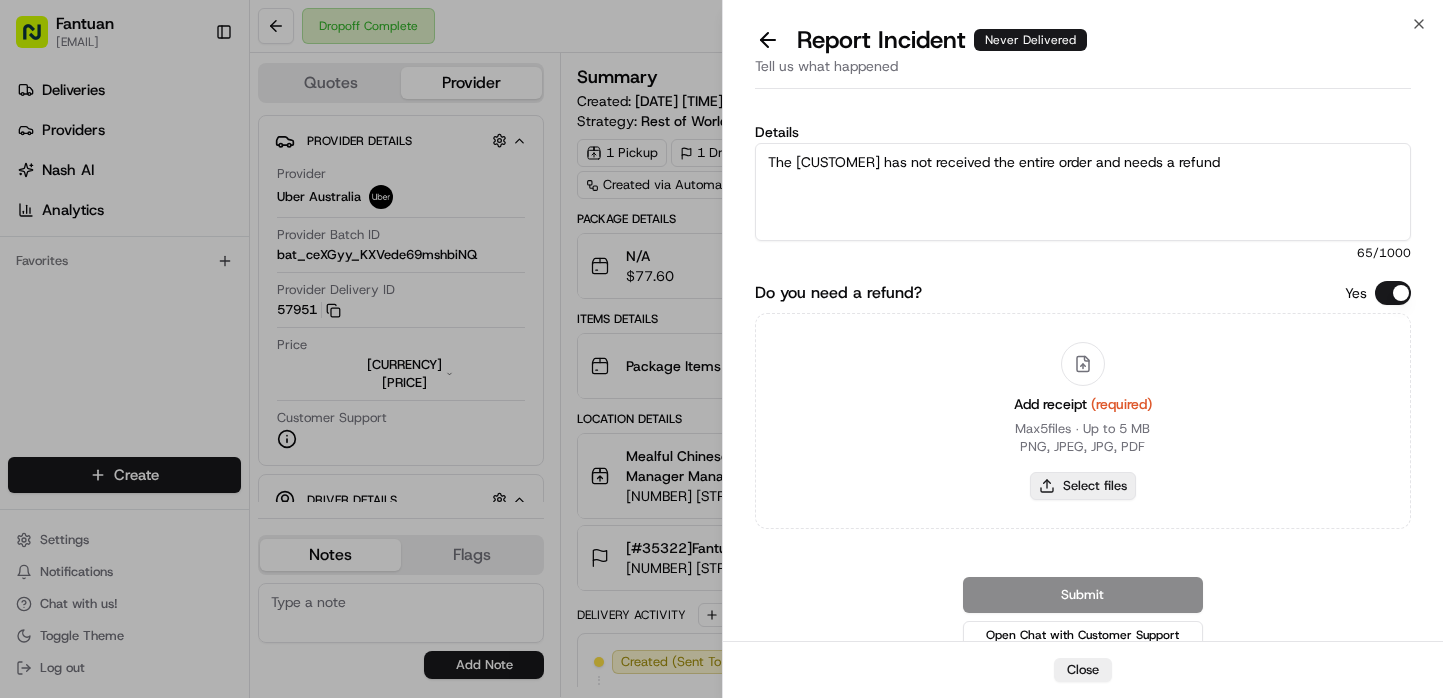 click on "Select files" at bounding box center [1083, 486] 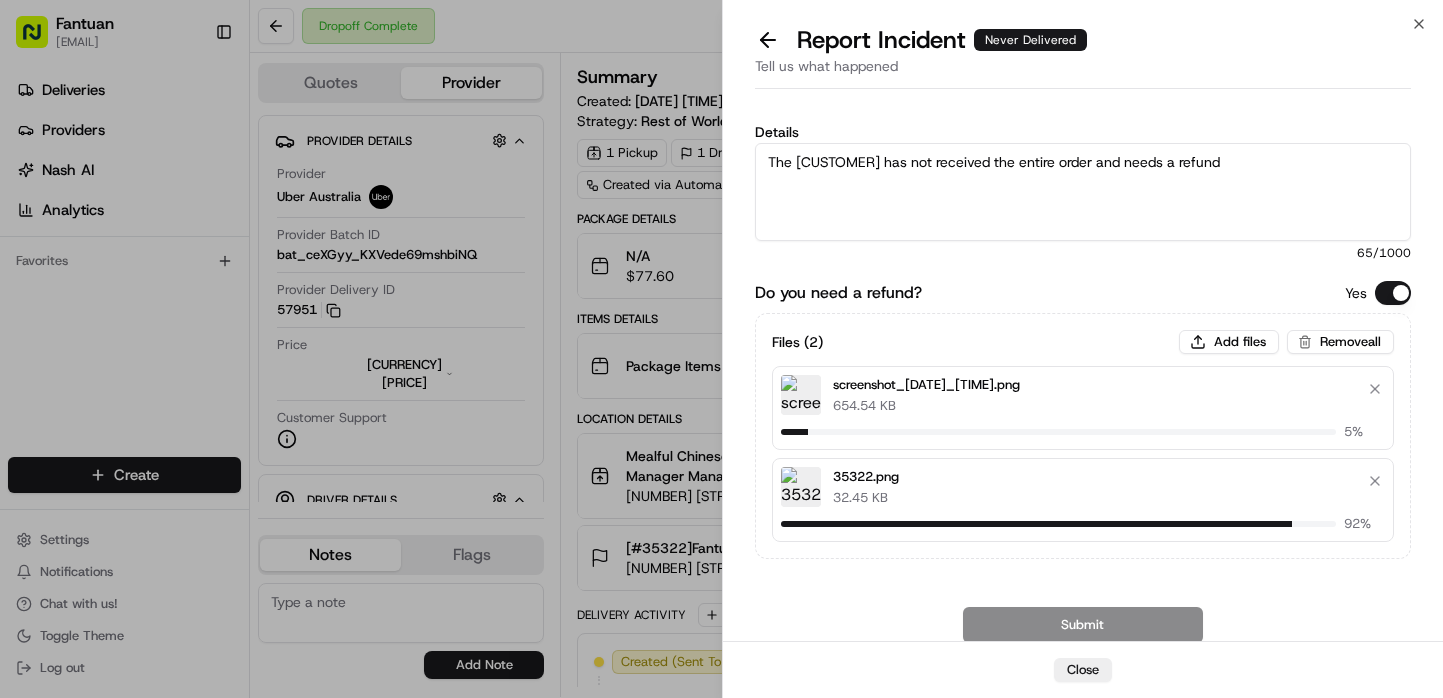 type 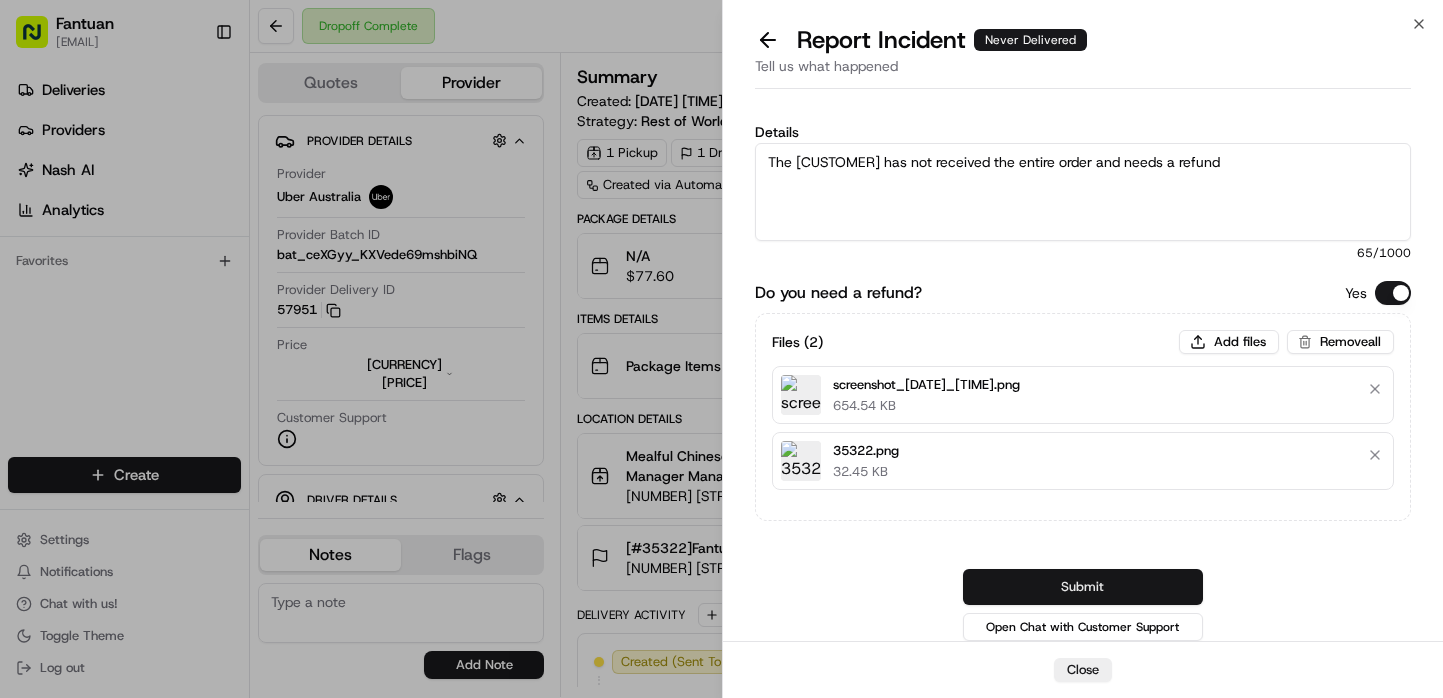 click on "Submit" at bounding box center (1083, 587) 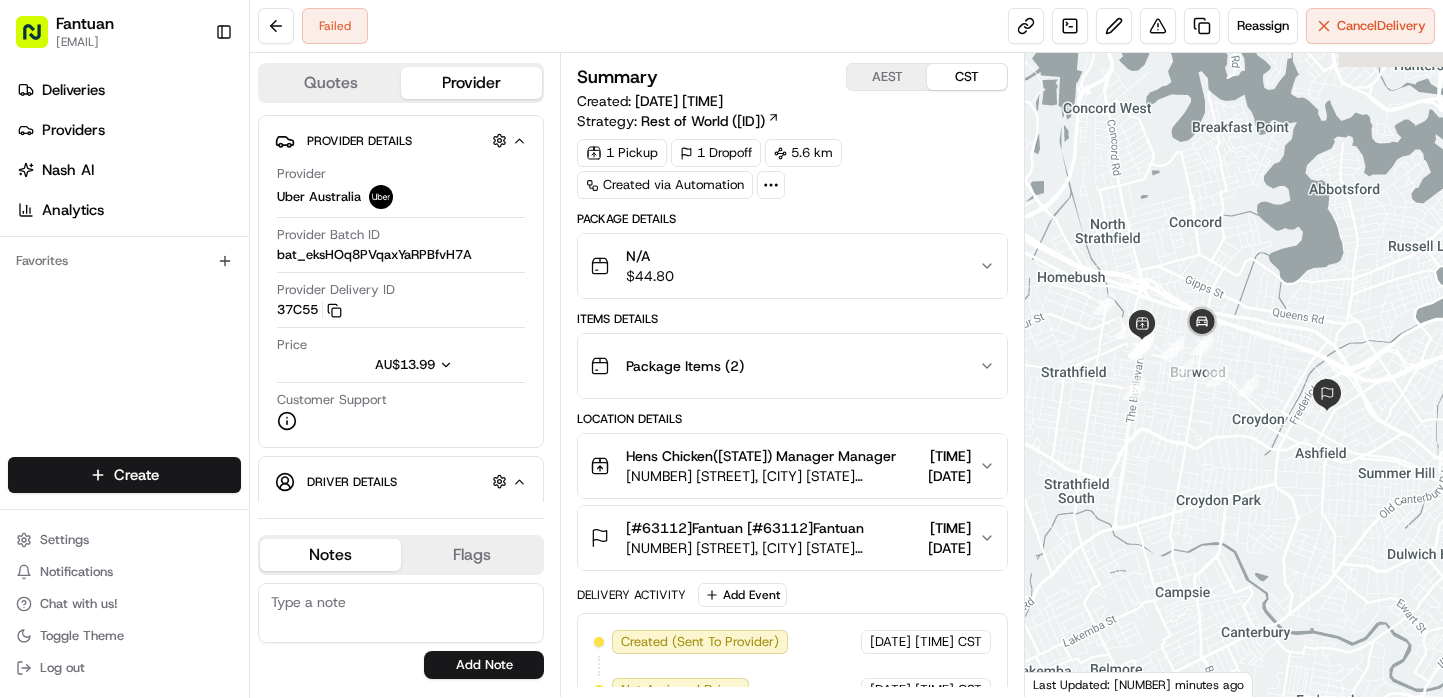 scroll, scrollTop: 0, scrollLeft: 0, axis: both 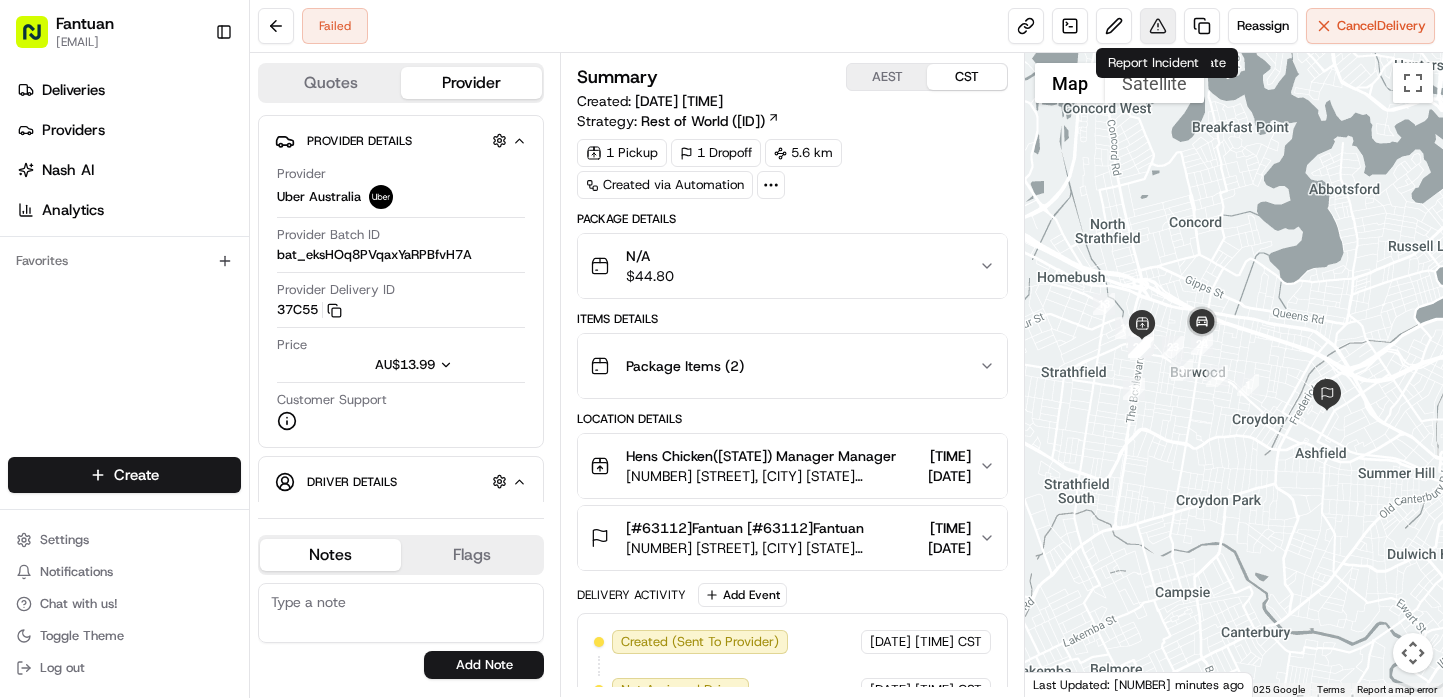 click at bounding box center [1158, 26] 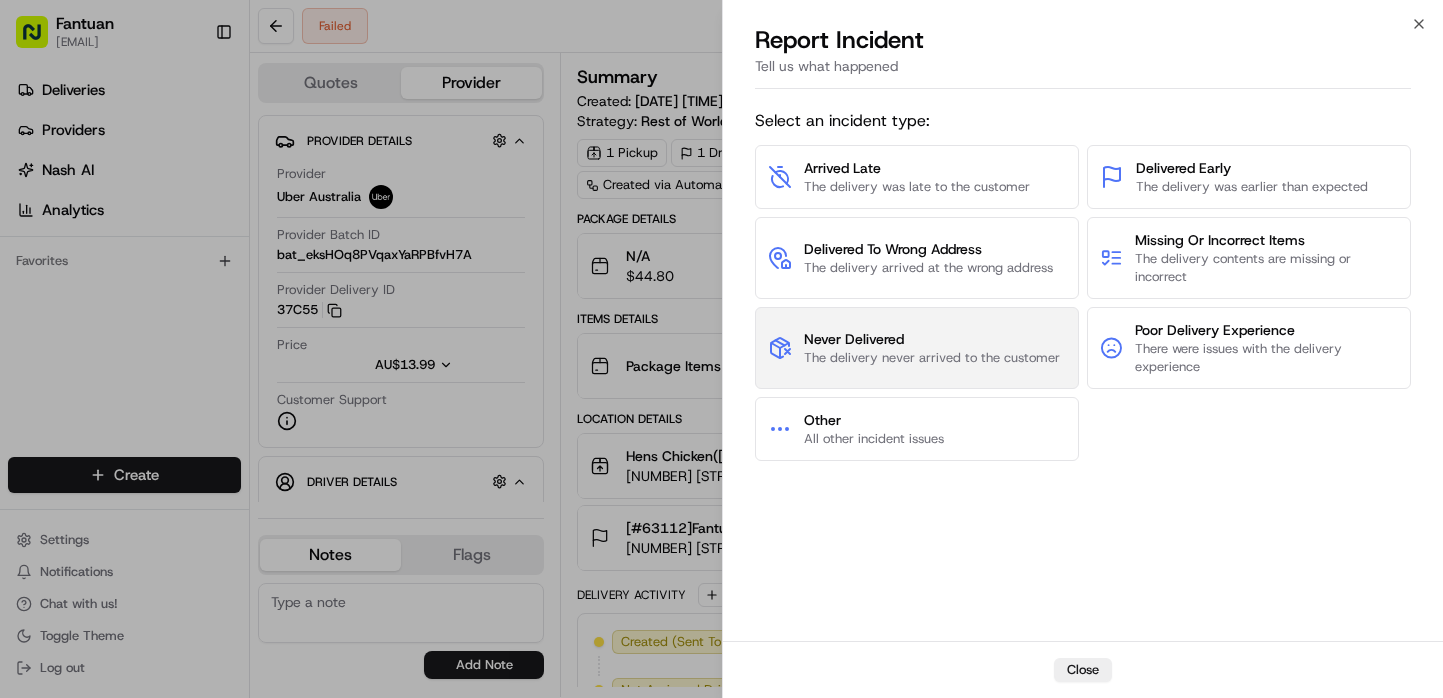 click on "The delivery never arrived to the customer" at bounding box center (932, 358) 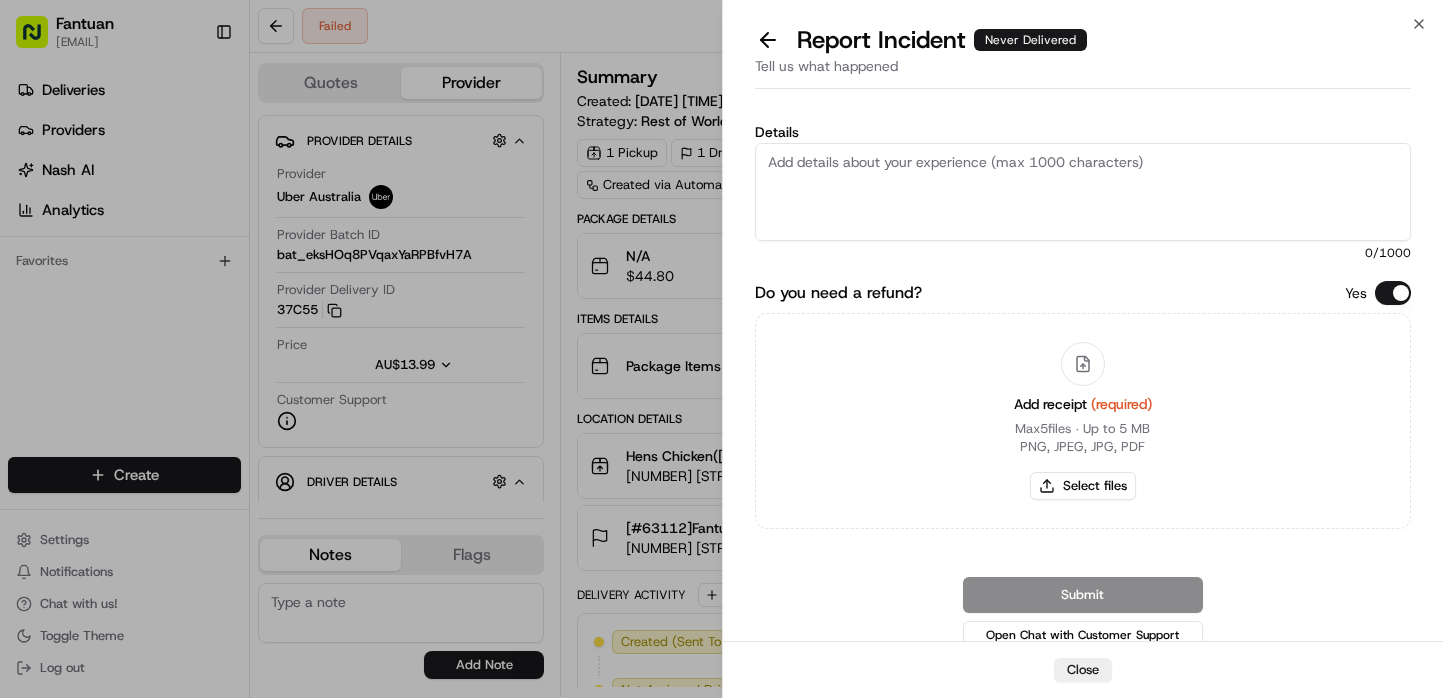 click on "Details" at bounding box center [1083, 192] 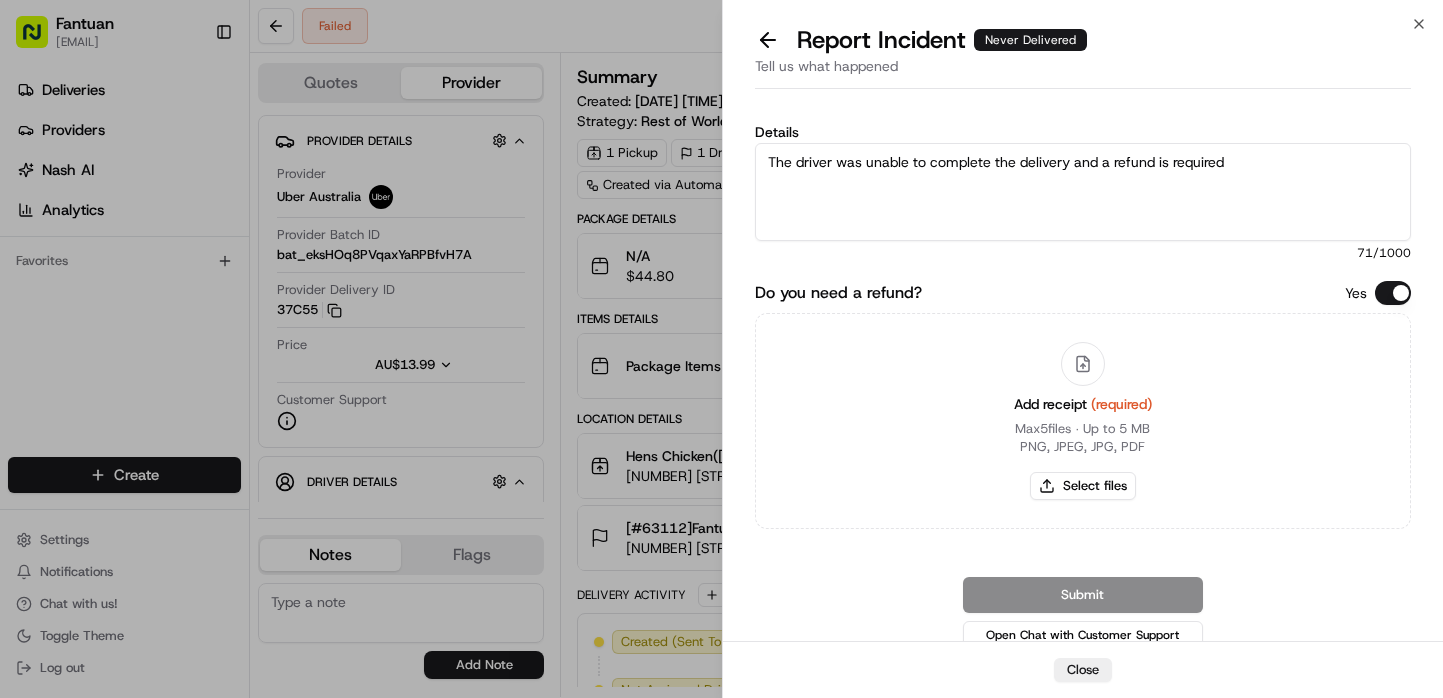 type on "The driver was unable to complete the delivery and a refund is required" 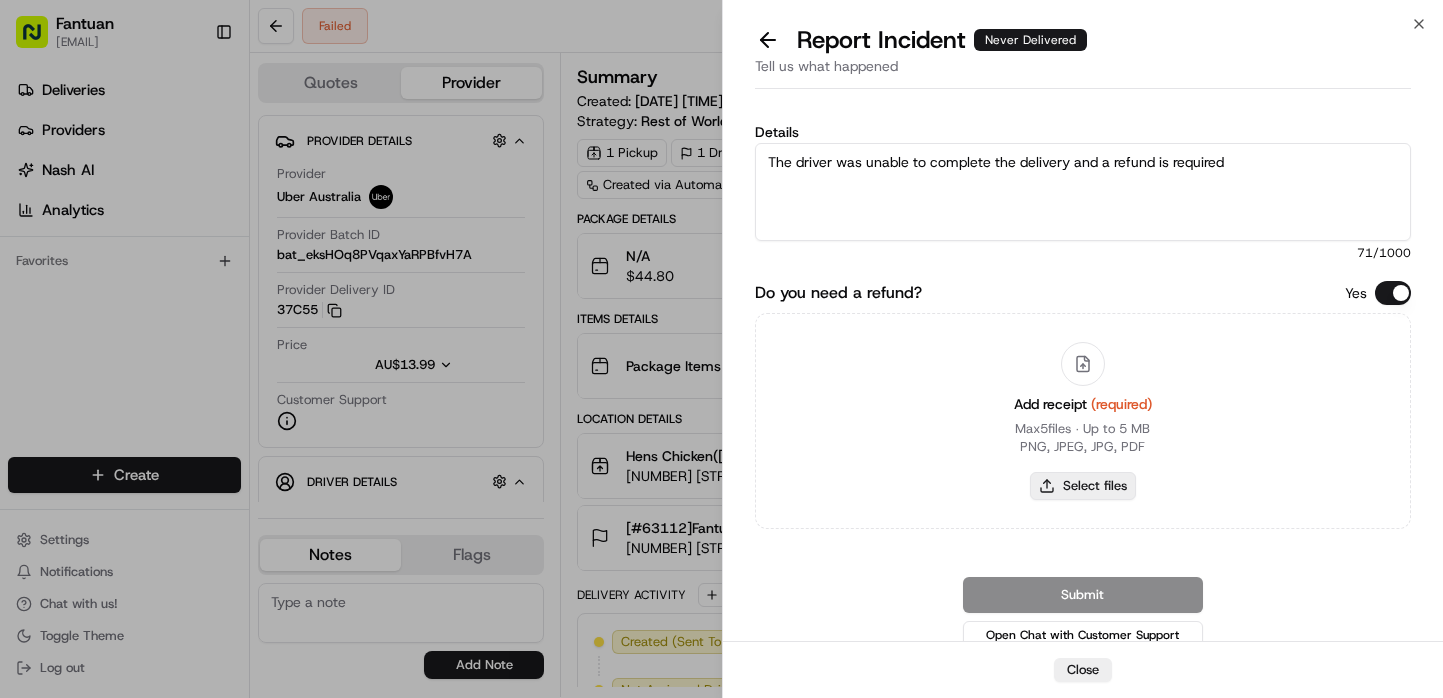 click on "Select files" at bounding box center (1083, 486) 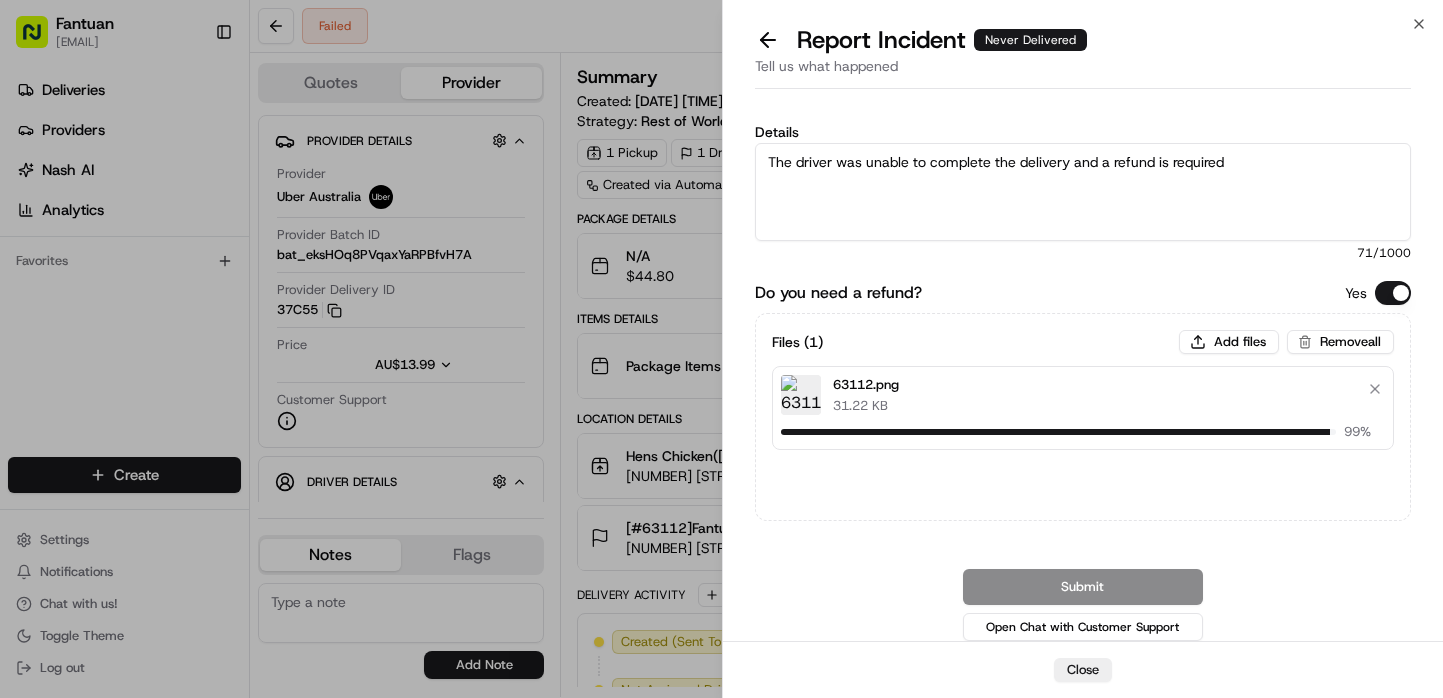 type 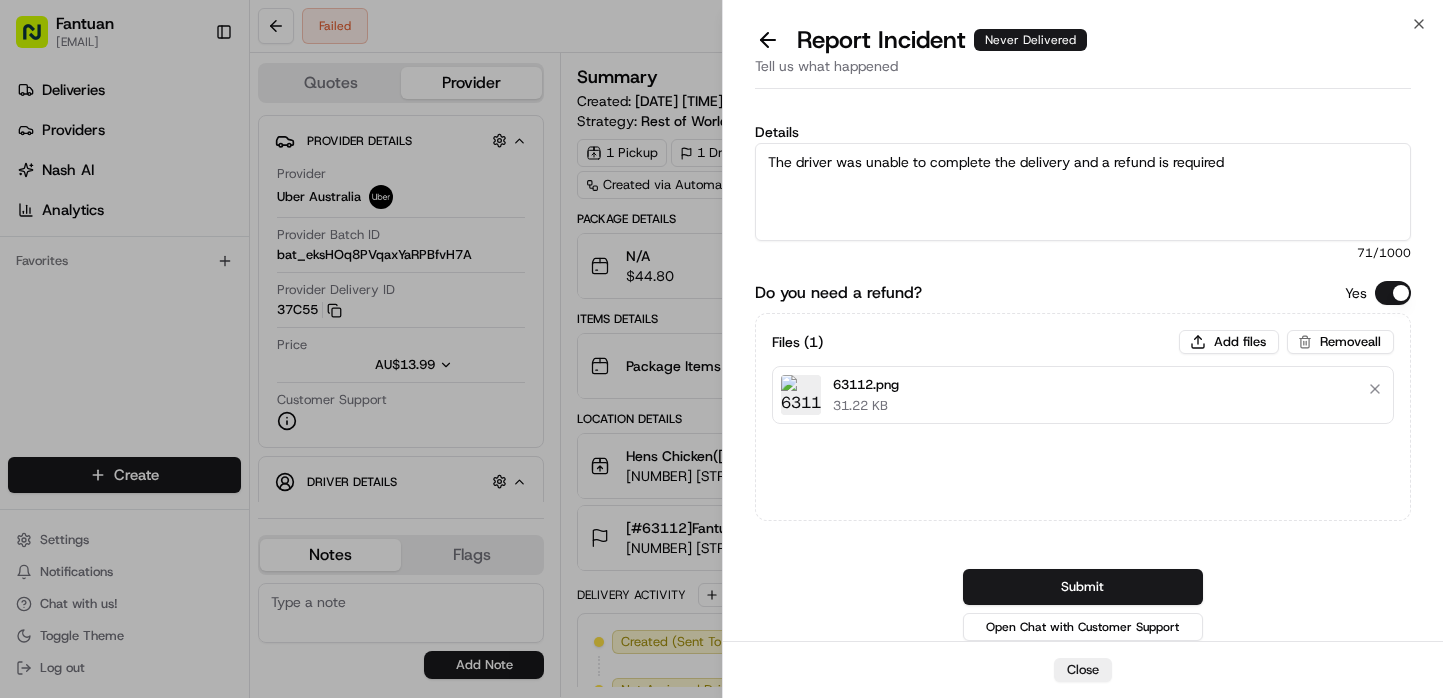click on "Submit" at bounding box center (1083, 587) 